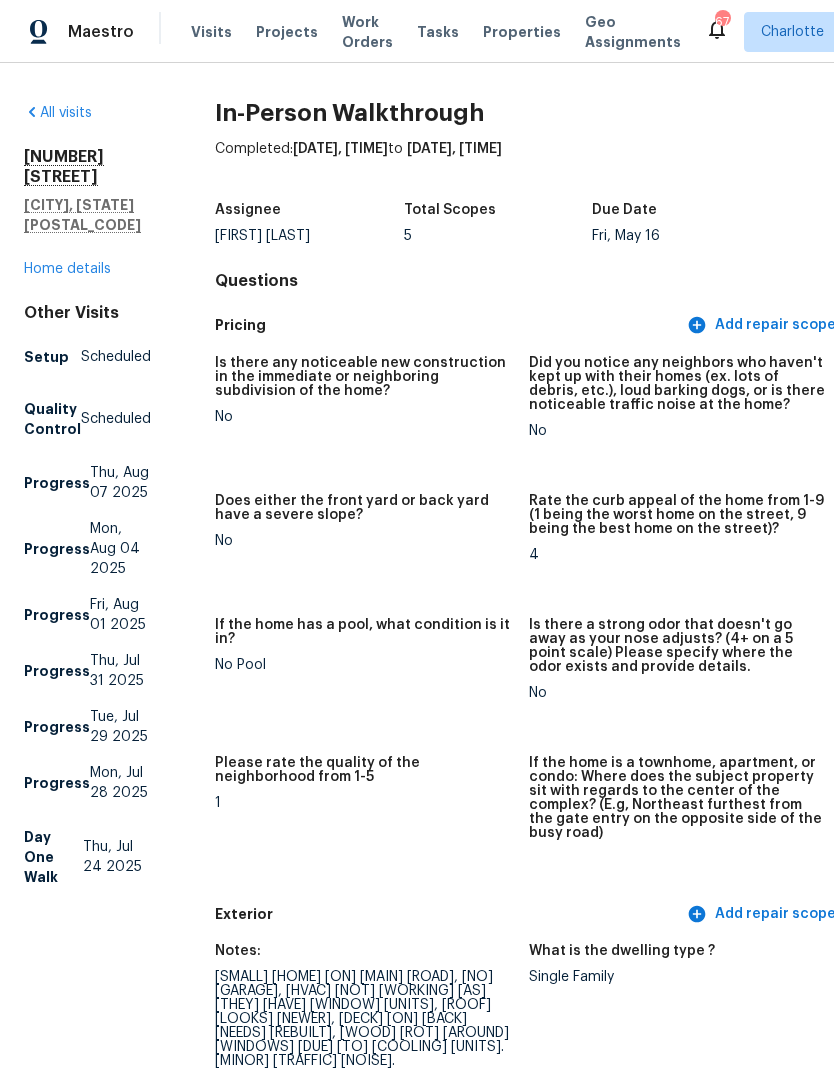 scroll, scrollTop: 0, scrollLeft: 0, axis: both 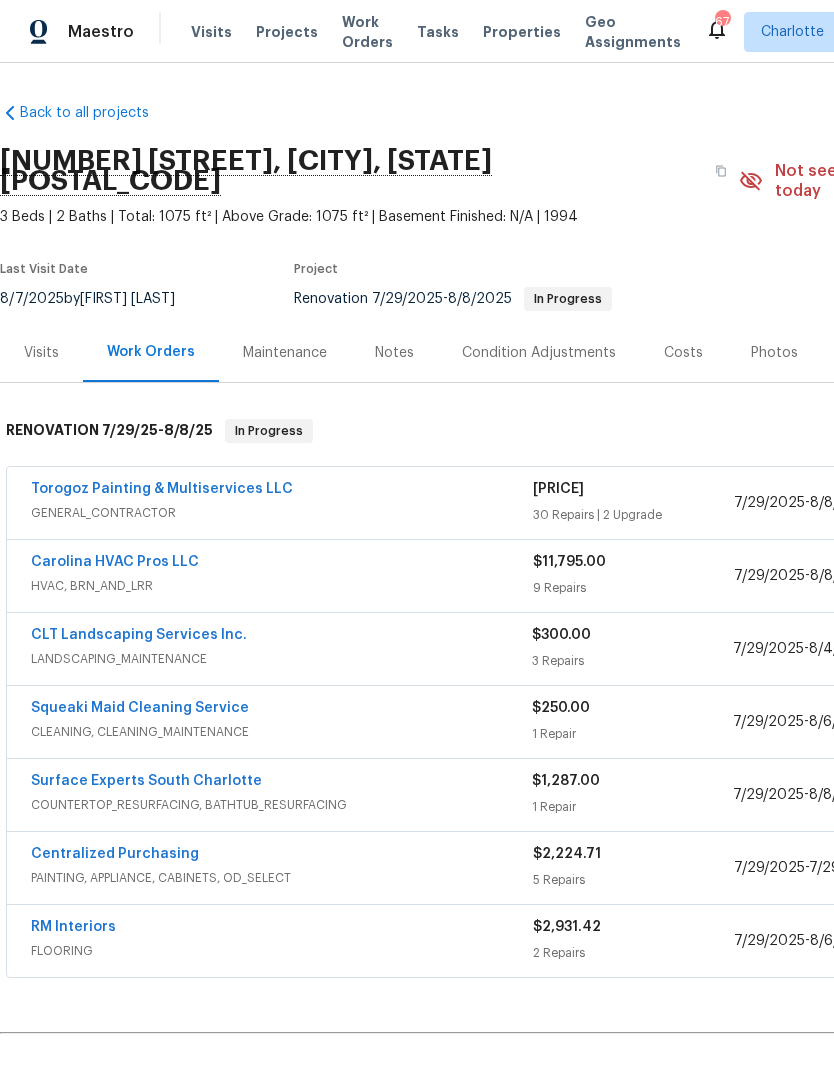 click on "Visits" at bounding box center (211, 32) 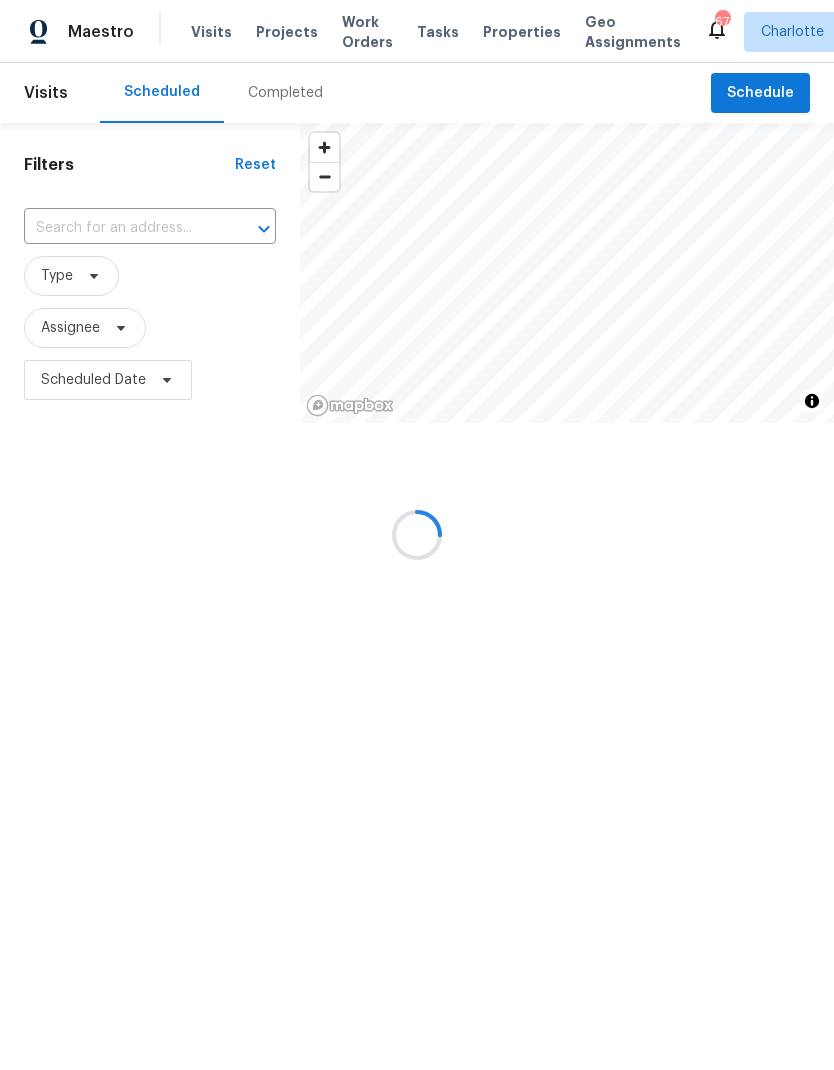 click at bounding box center [417, 535] 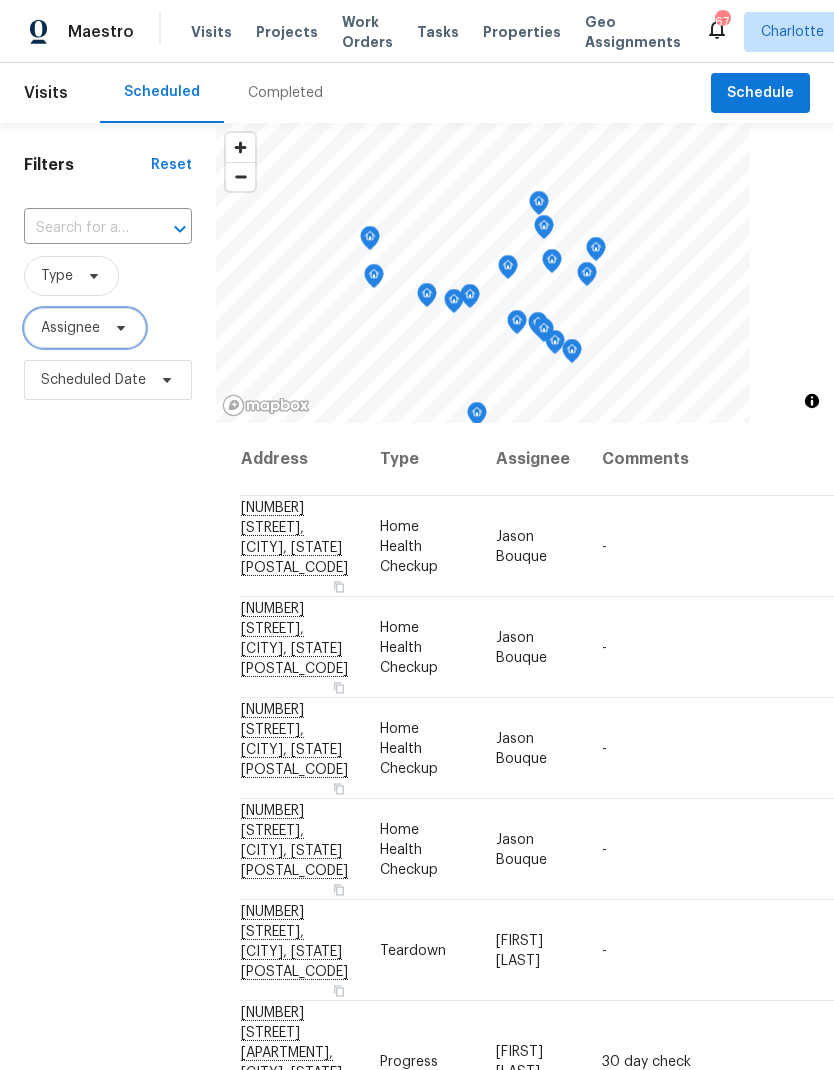 click on "Assignee" at bounding box center [70, 328] 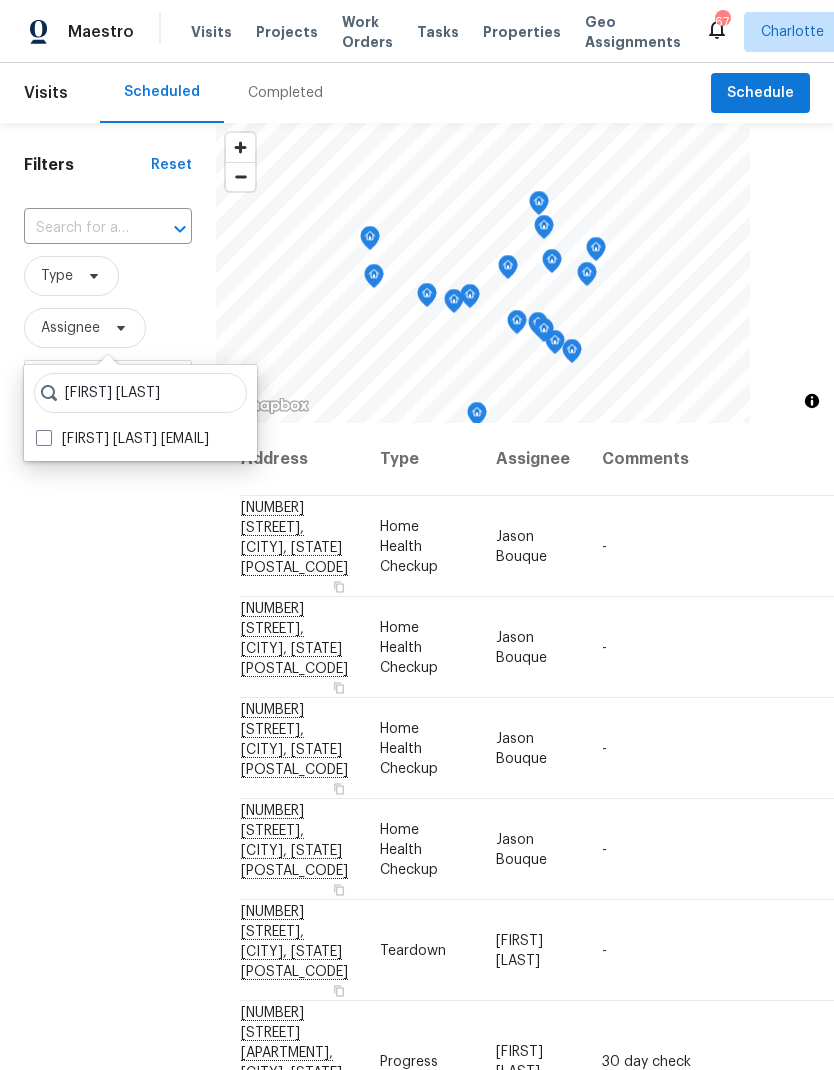 type on "[FIRST] [LAST]" 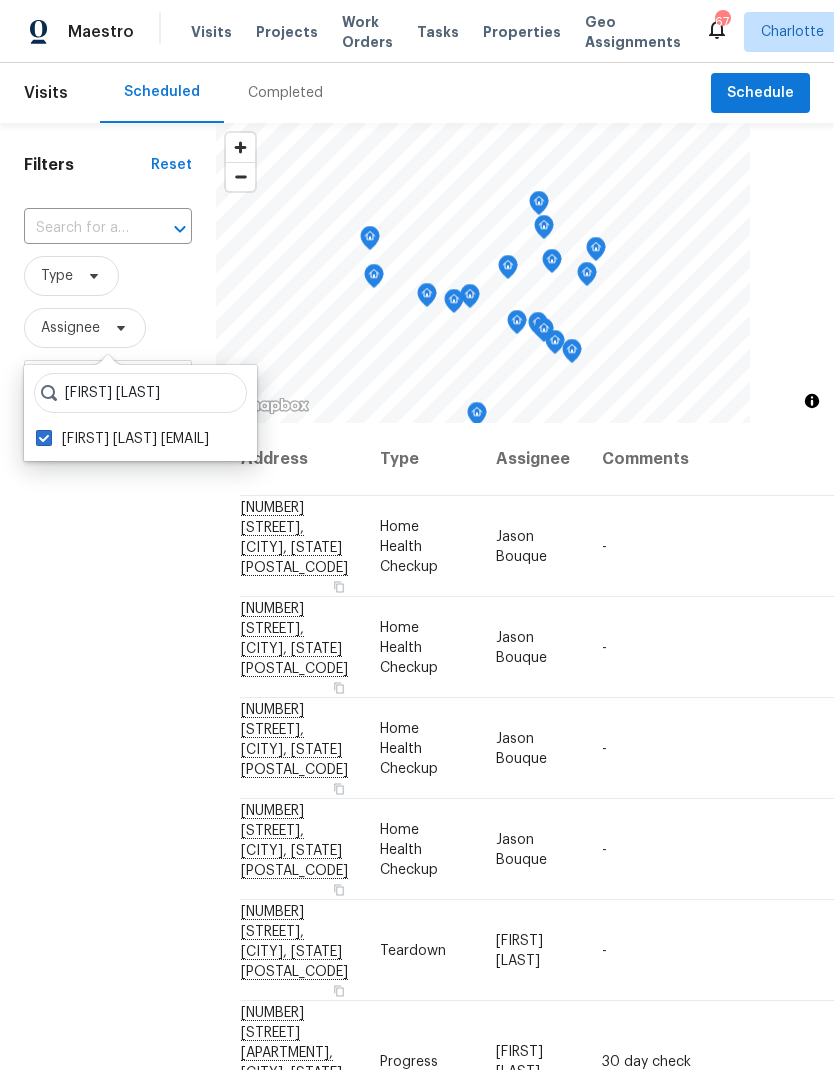 checkbox on "true" 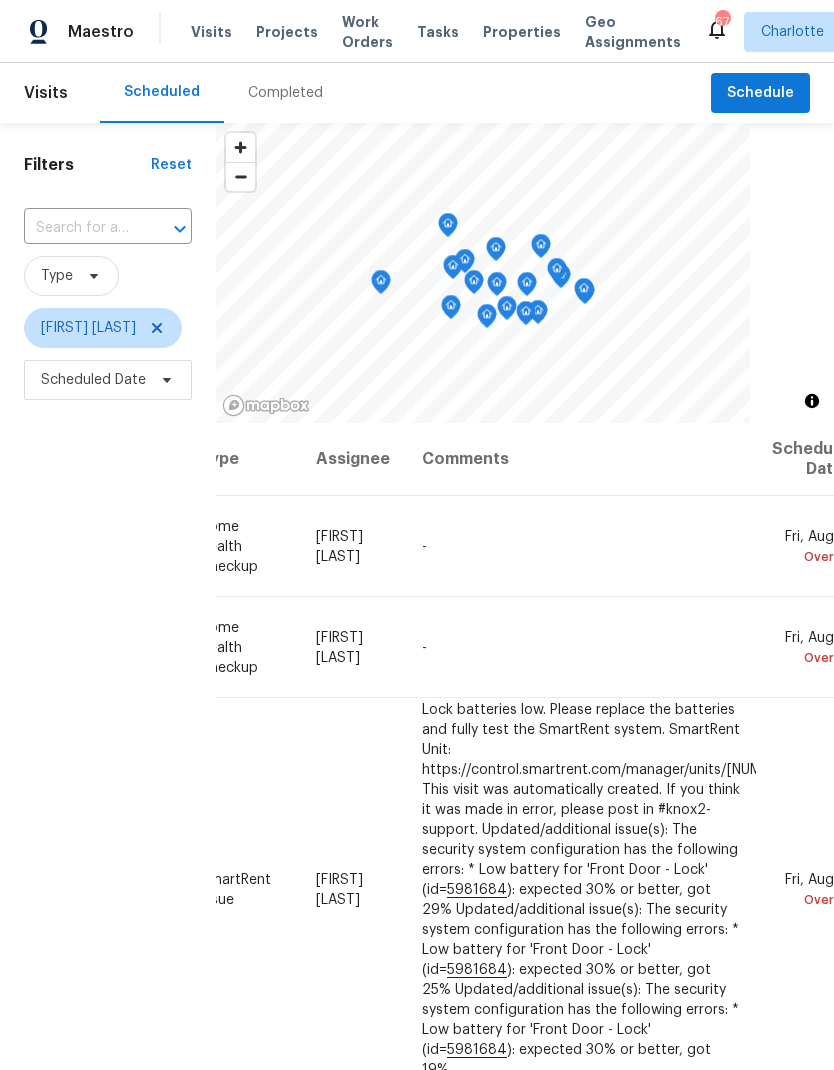 scroll, scrollTop: 0, scrollLeft: 179, axis: horizontal 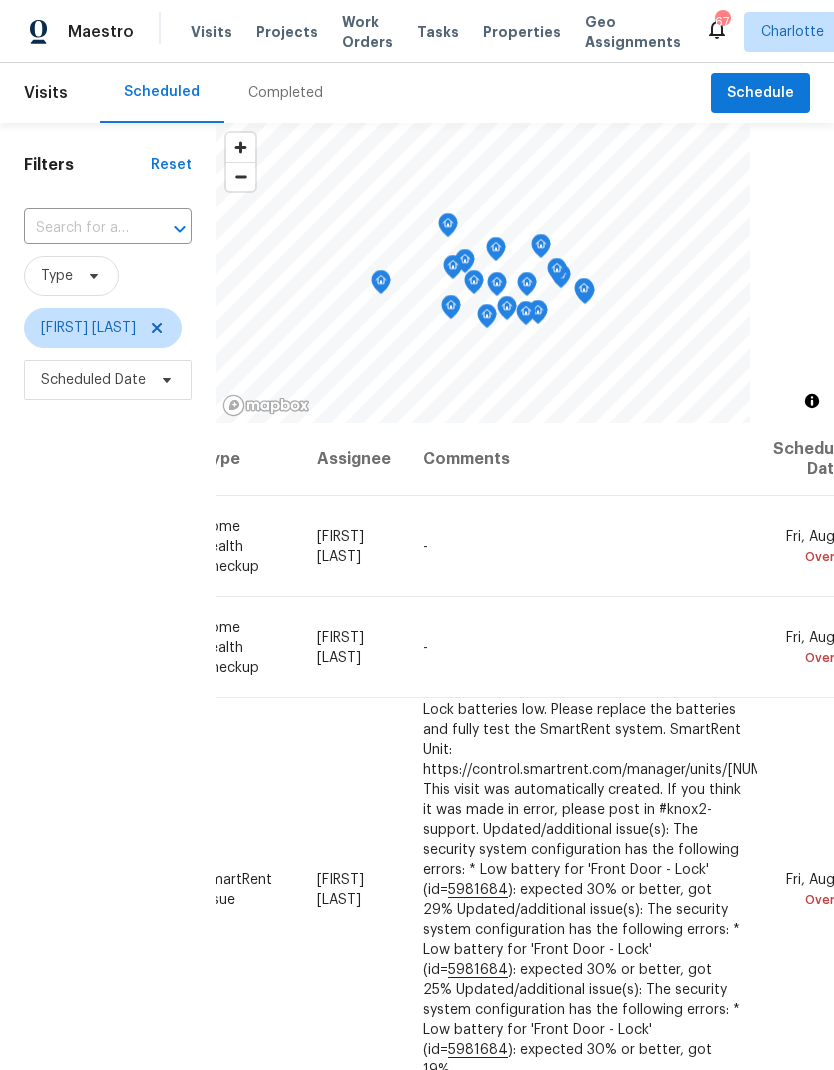 click 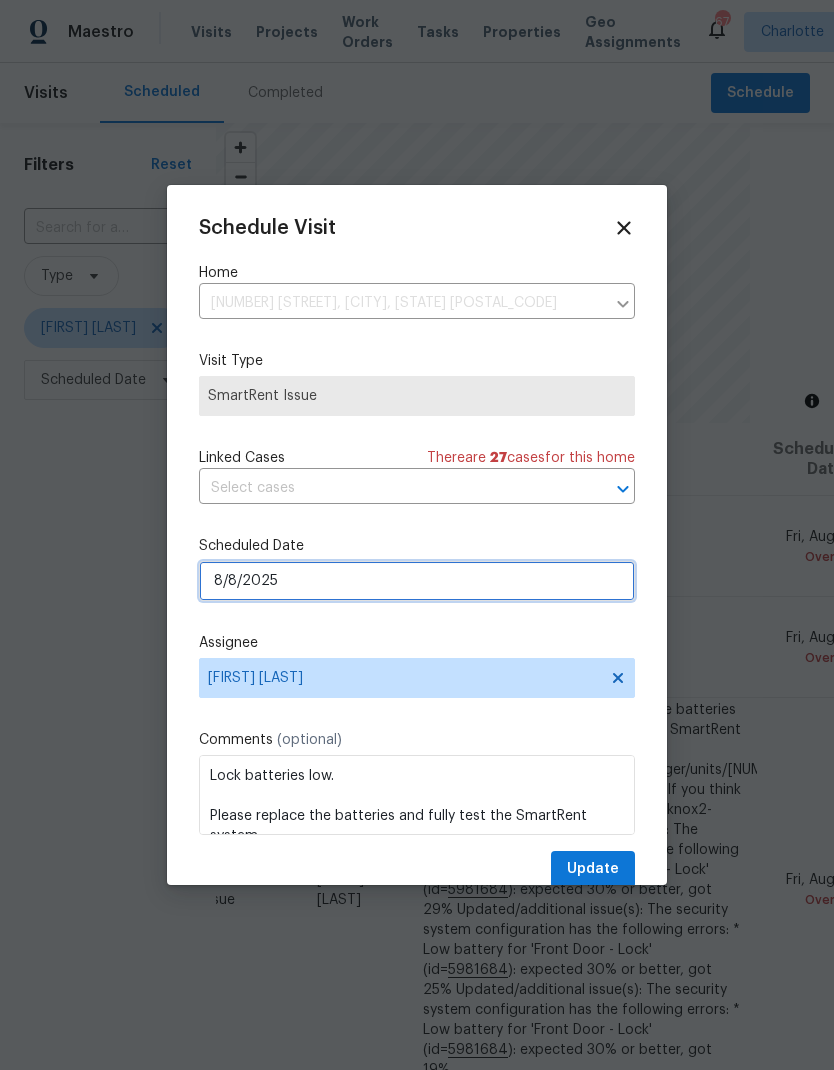 click on "8/8/2025" at bounding box center (417, 581) 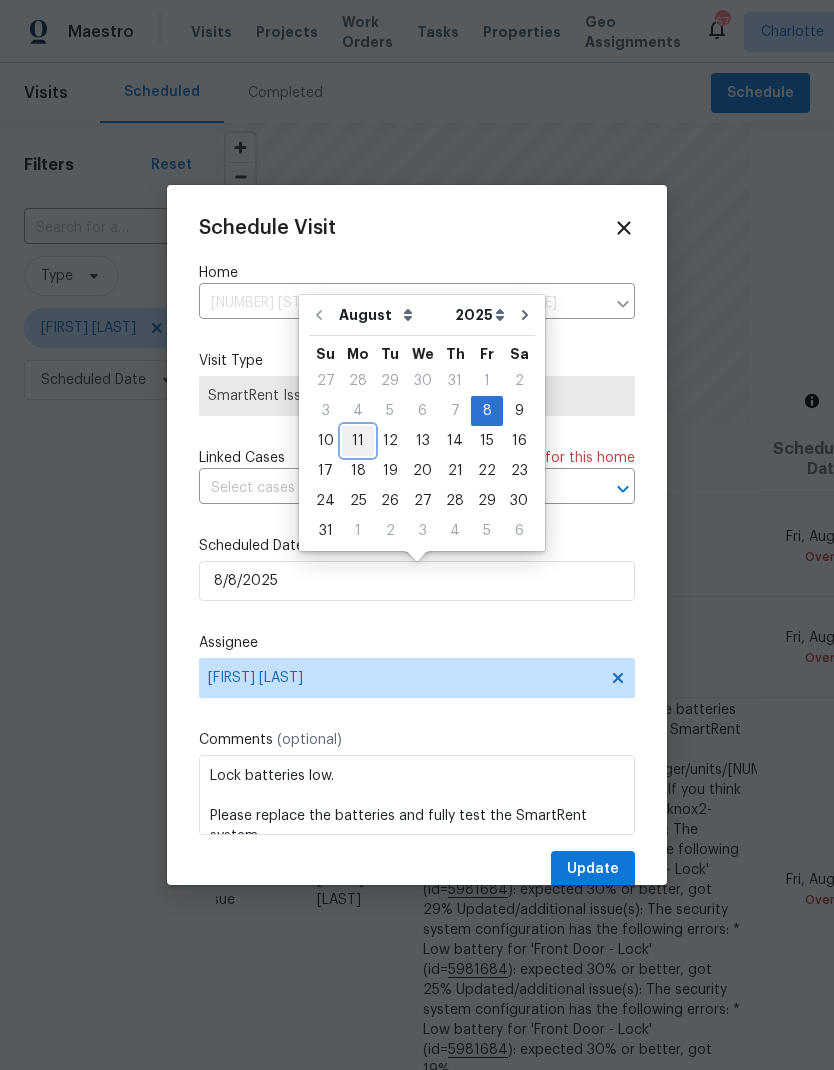 click on "11" at bounding box center (358, 441) 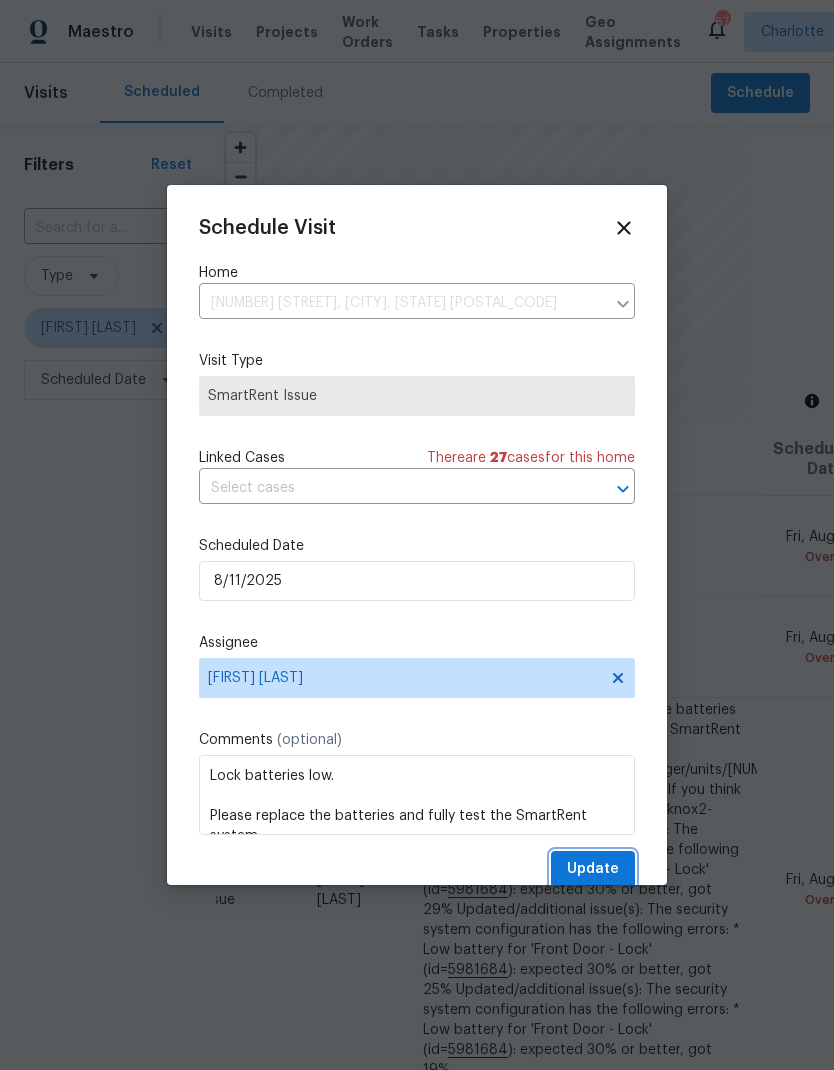 click on "Update" at bounding box center [593, 869] 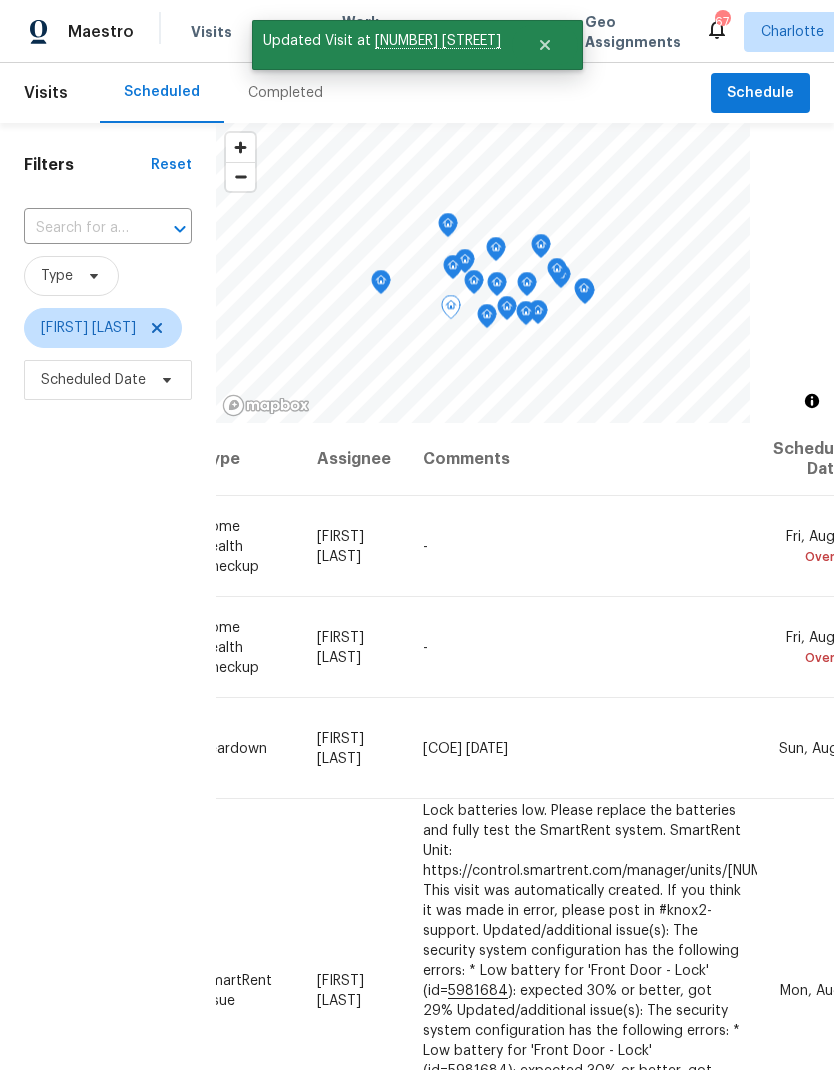 click 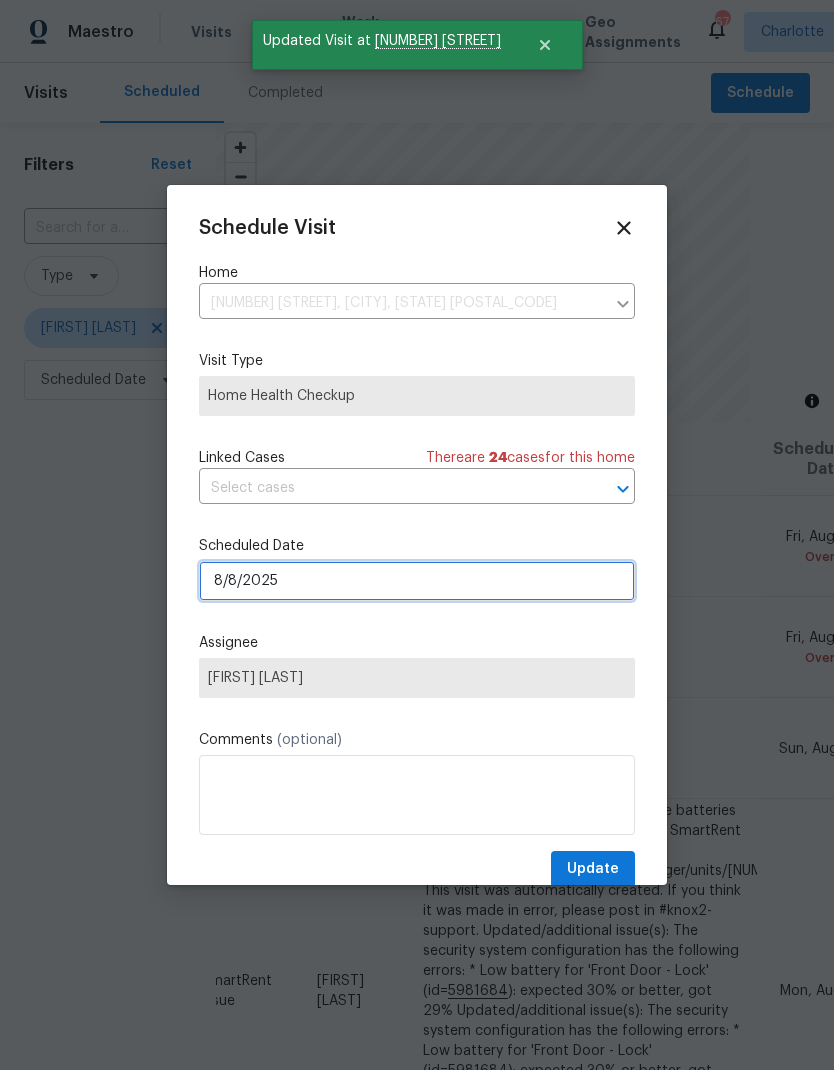 click on "8/8/2025" at bounding box center [417, 581] 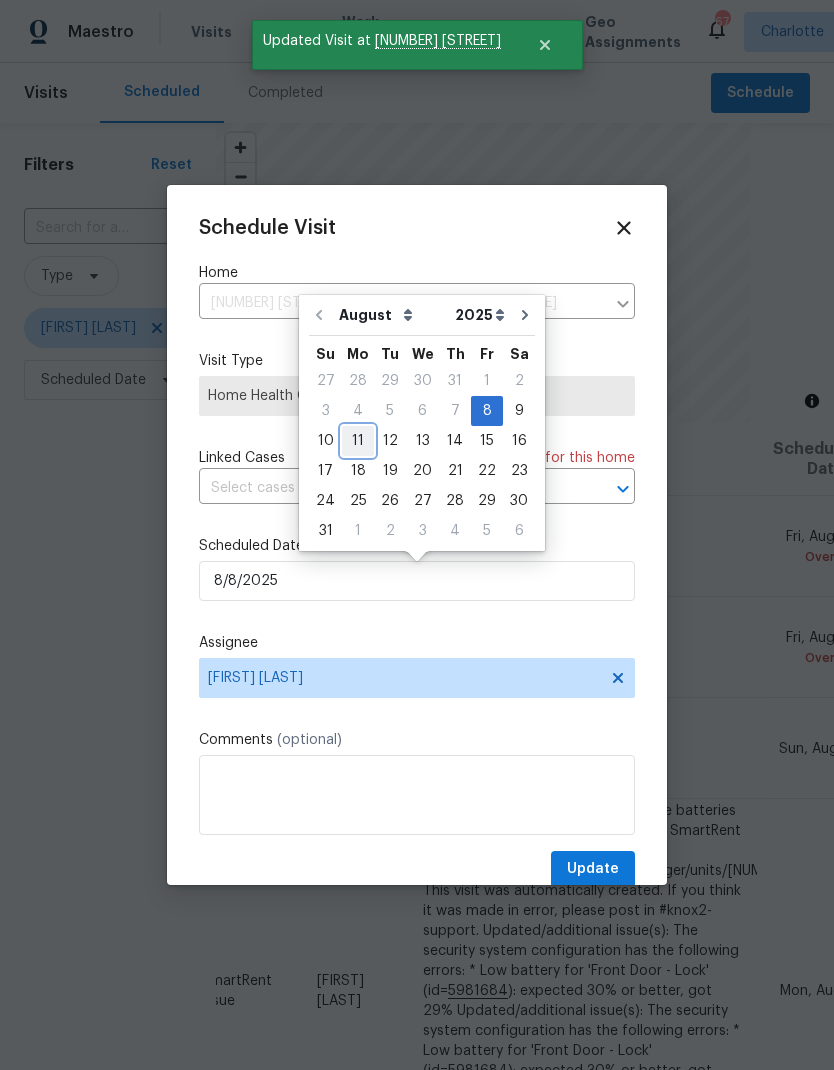 click on "11" at bounding box center [358, 441] 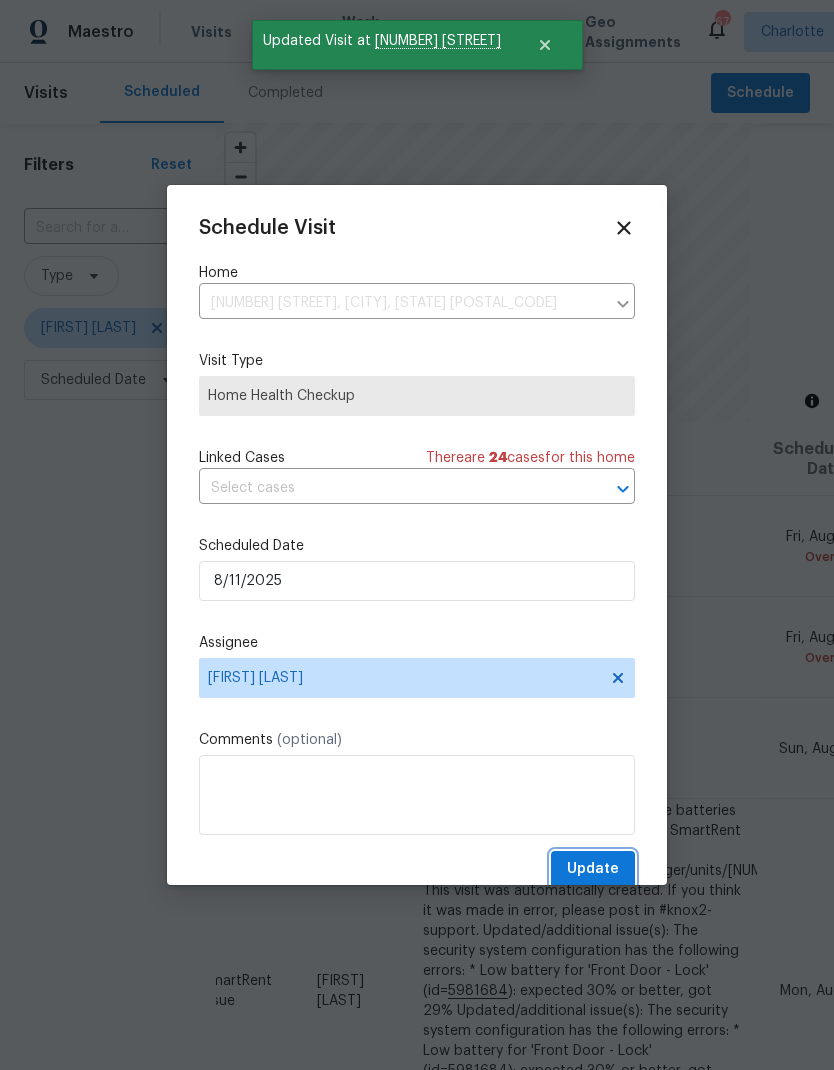 click on "Update" at bounding box center [593, 869] 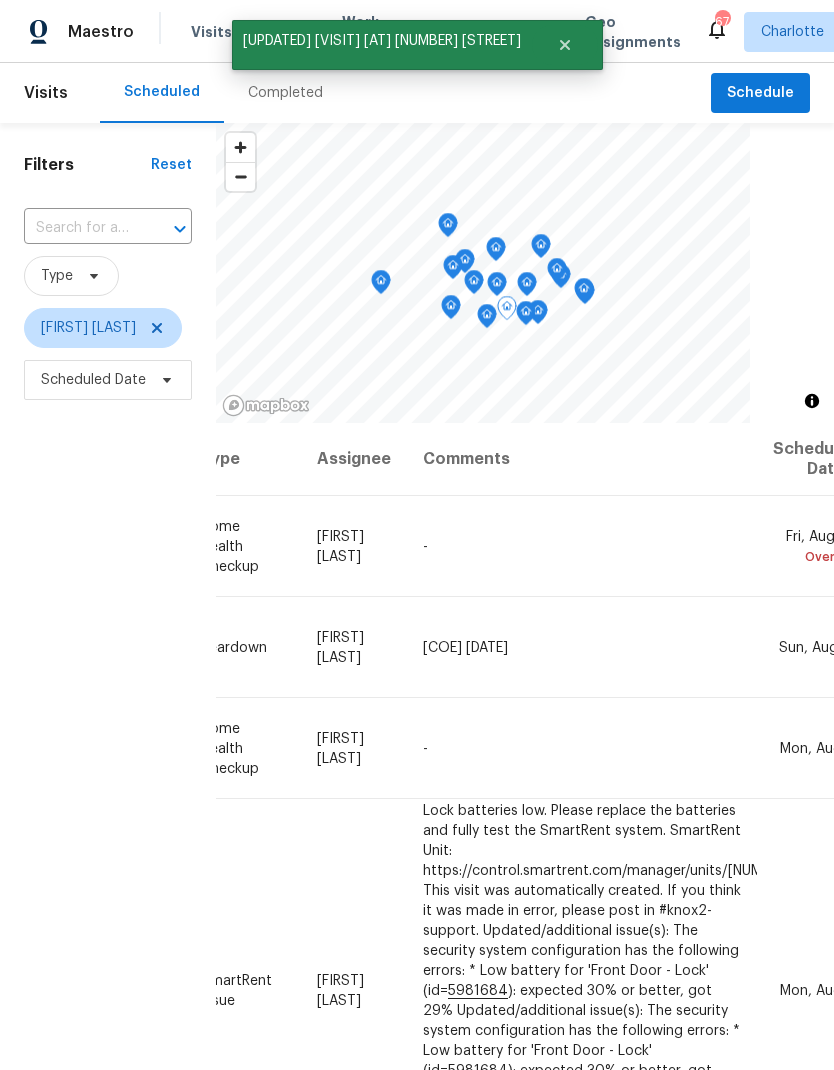 click 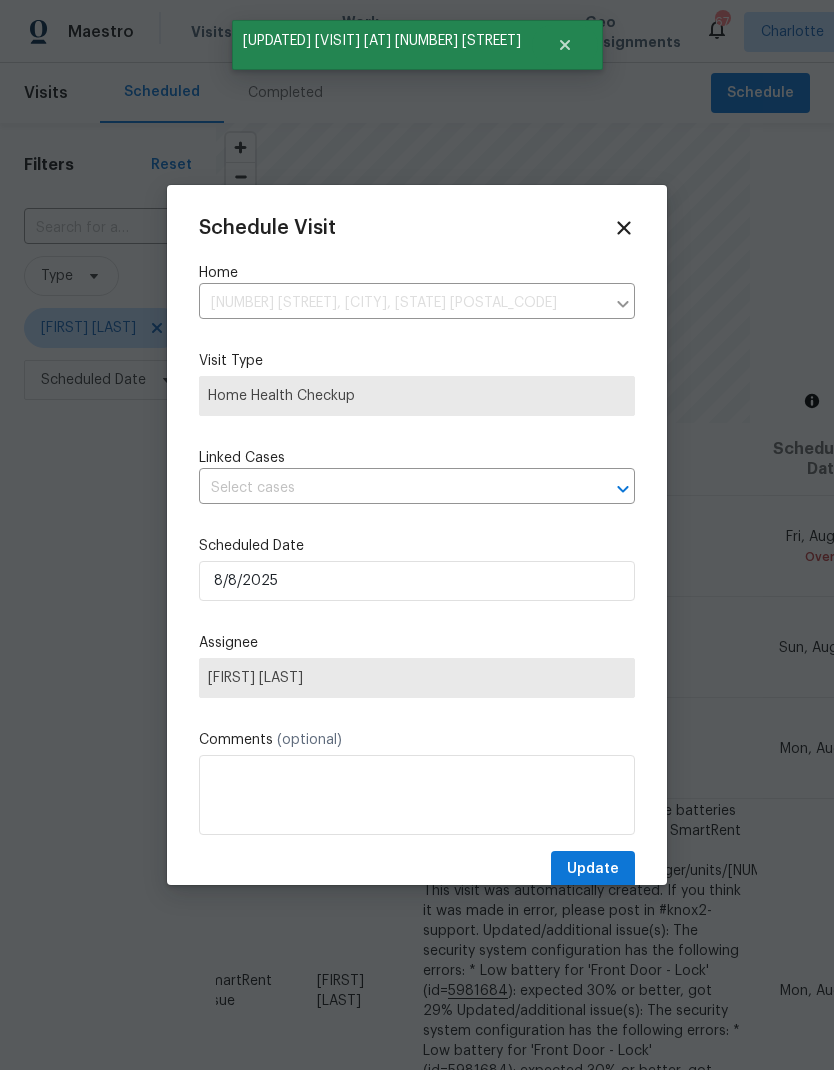 click at bounding box center [389, 488] 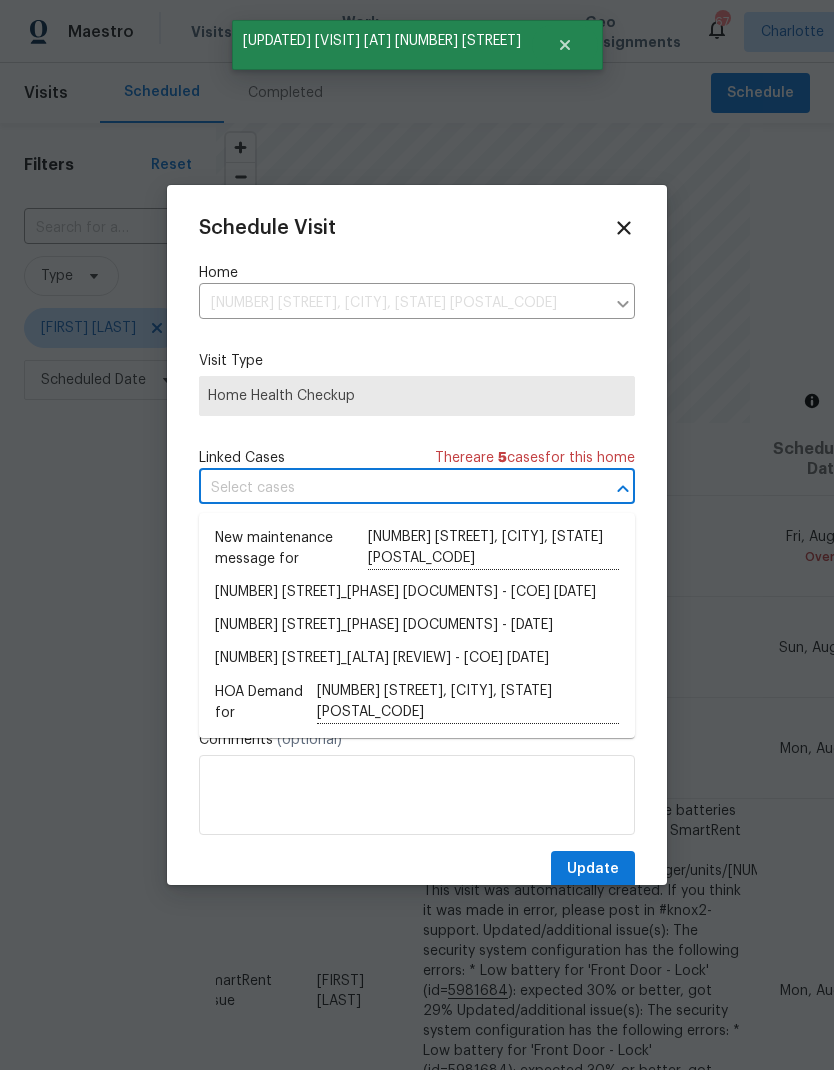 click on "[SCHEDULE] [VISIT] [HOME] [NUMBER] [STREET], [CITY], [STATE] [POSTAL_CODE] ​ [VISIT] [TYPE] ​ [HOME] [HEALTH] [CHECKUP] [LINKED] [CASES] [THERE] [ARE] [CASES] [FOR] [THIS] [HOME] ​ [SCHEDULED] [DATE] [ASSIGNEE] [FIRST] [LAST] [COMMENTS] [UPDATE]" at bounding box center (417, 552) 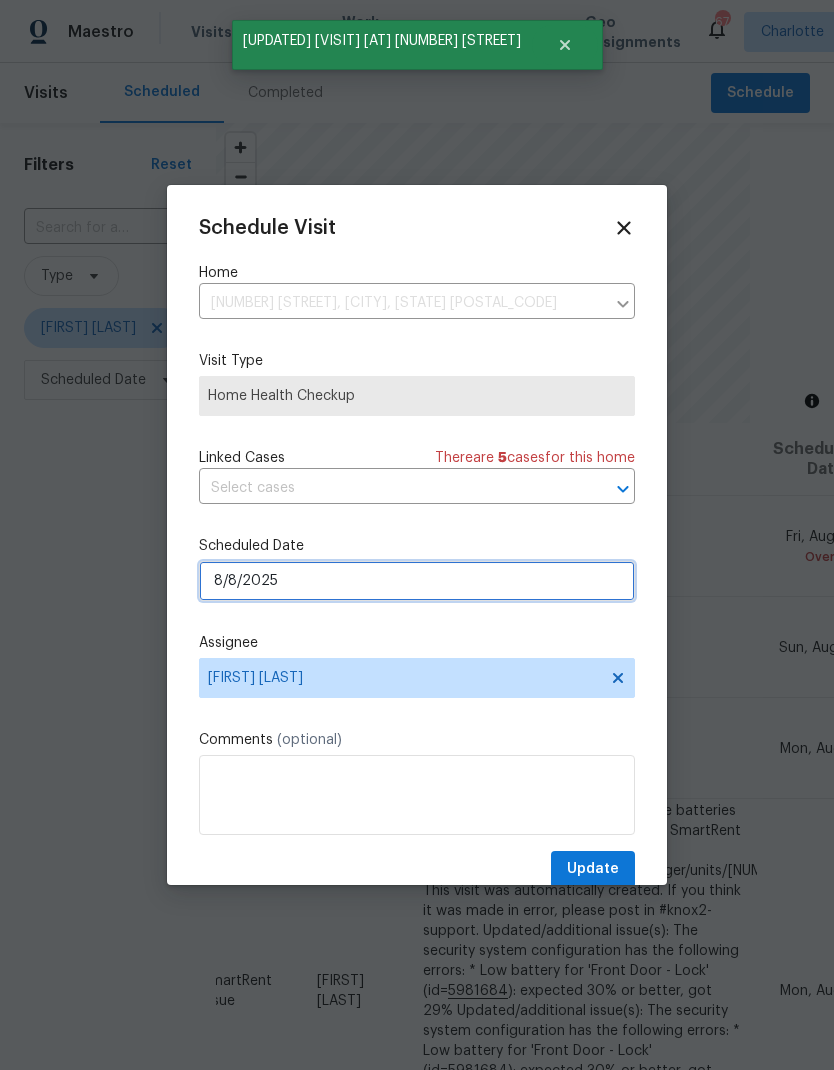 click on "8/8/2025" at bounding box center (417, 581) 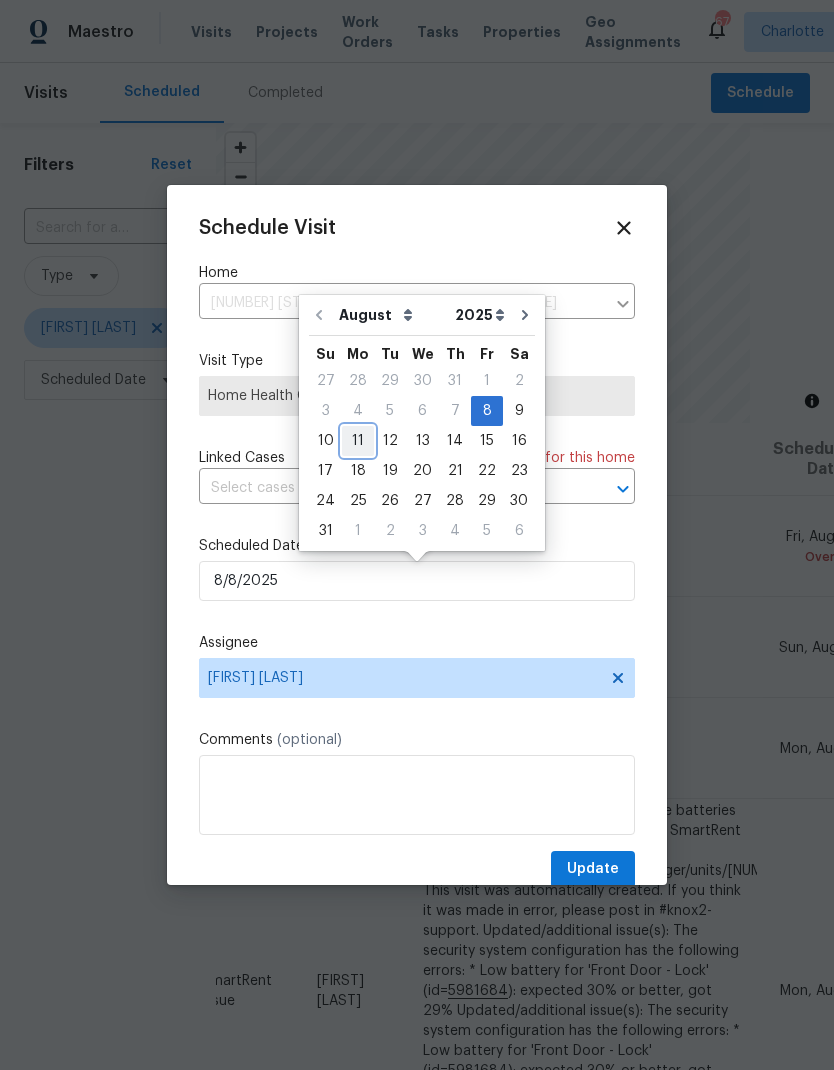 click on "11" at bounding box center (358, 441) 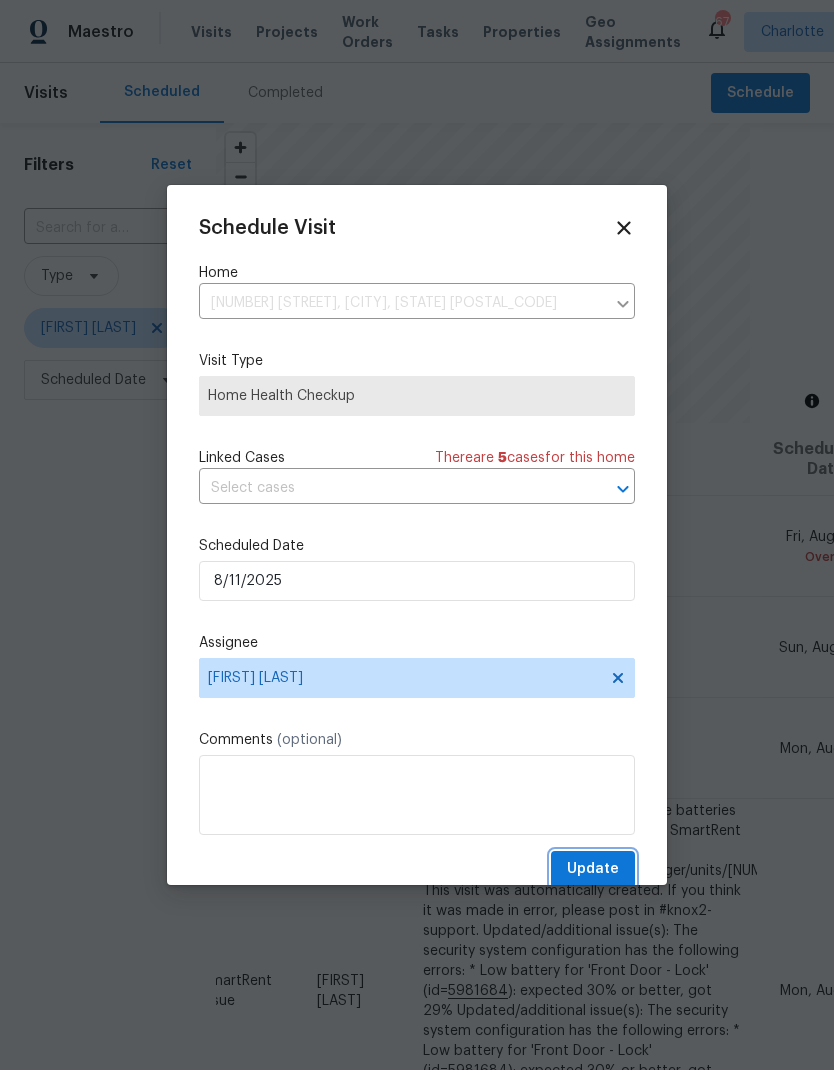 click on "Update" at bounding box center (593, 869) 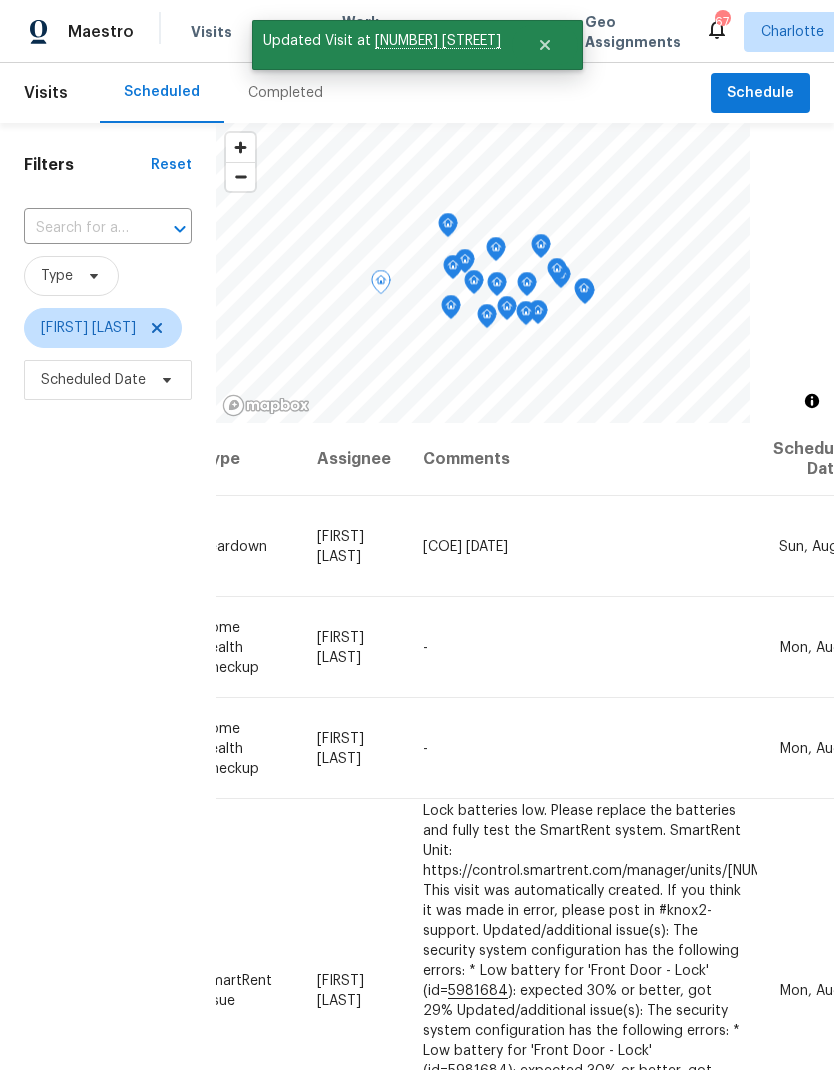 click 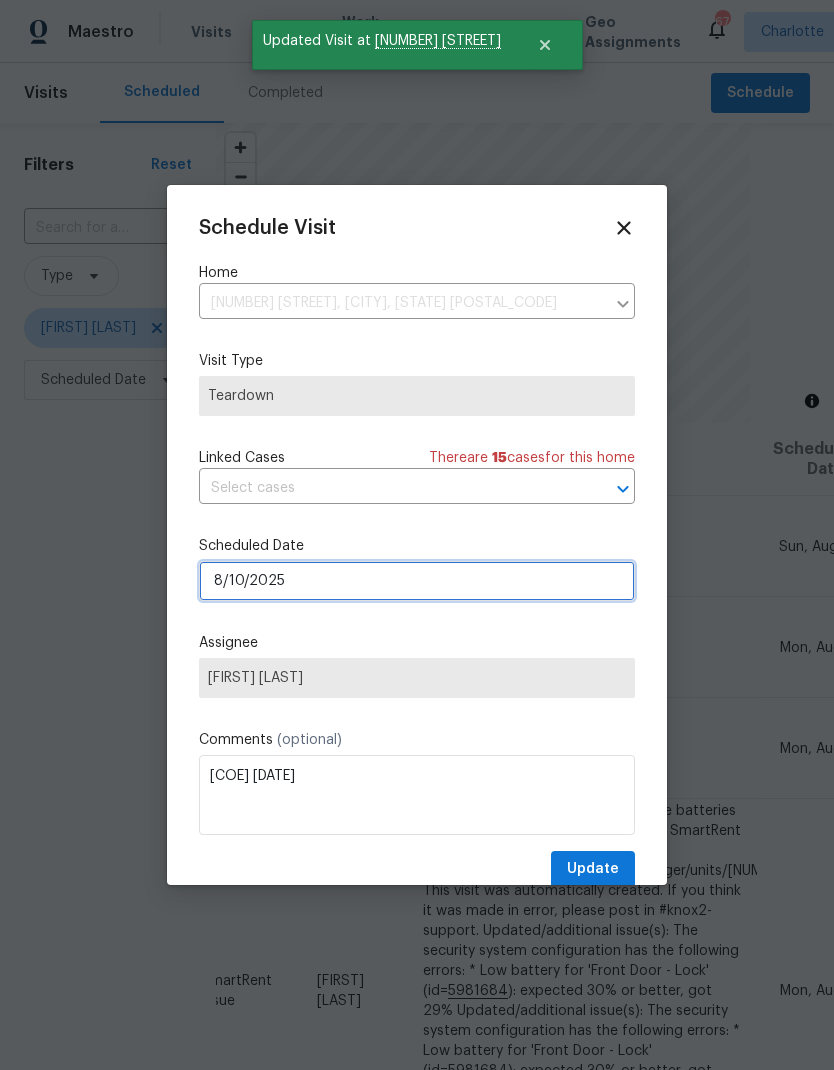 click on "8/10/2025" at bounding box center (417, 581) 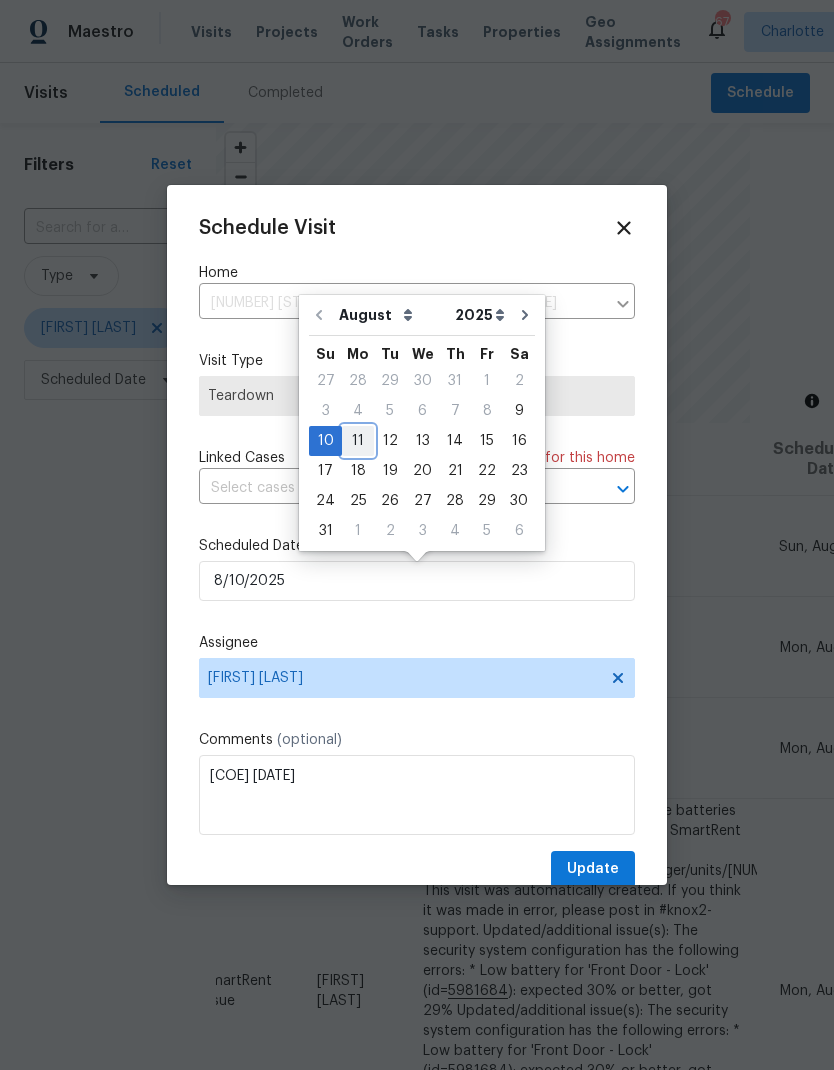 click on "11" at bounding box center [358, 441] 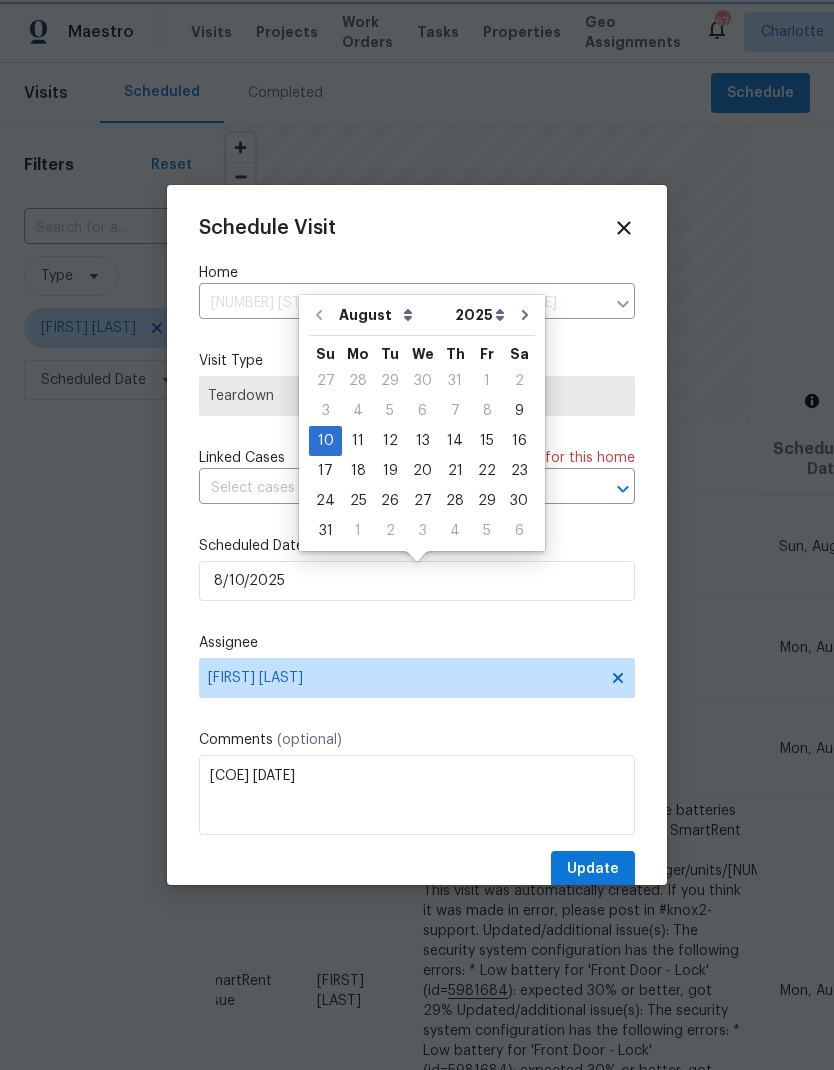 type on "8/11/2025" 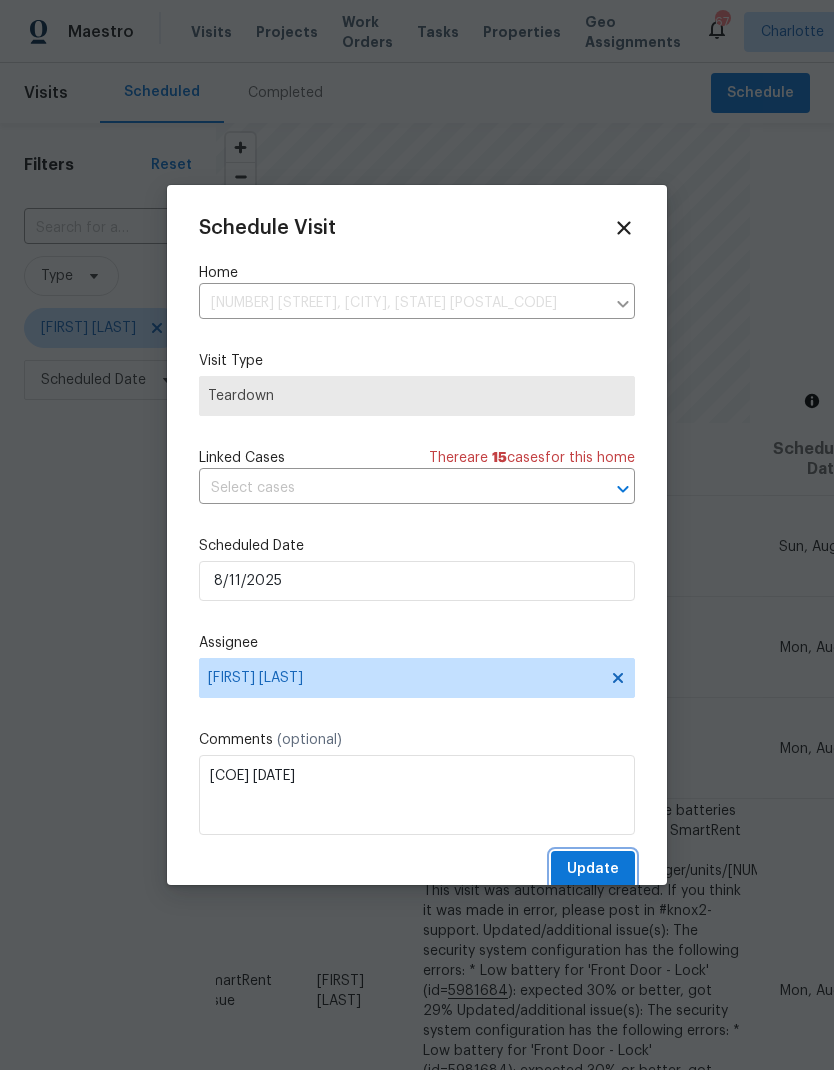 click on "Update" at bounding box center [593, 869] 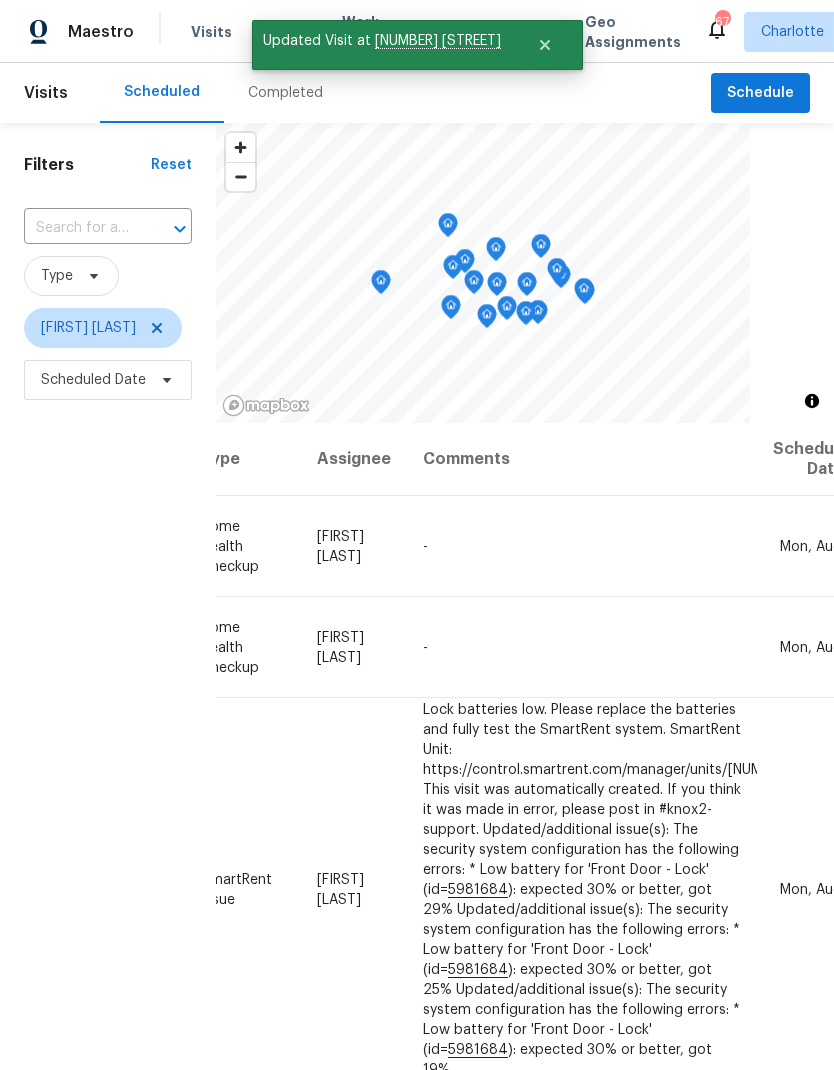 click on "[FILTERS] [RESET] ​ [TYPE] [FIRST] [LAST] [SCHEDULED] [DATE]" at bounding box center [108, 701] 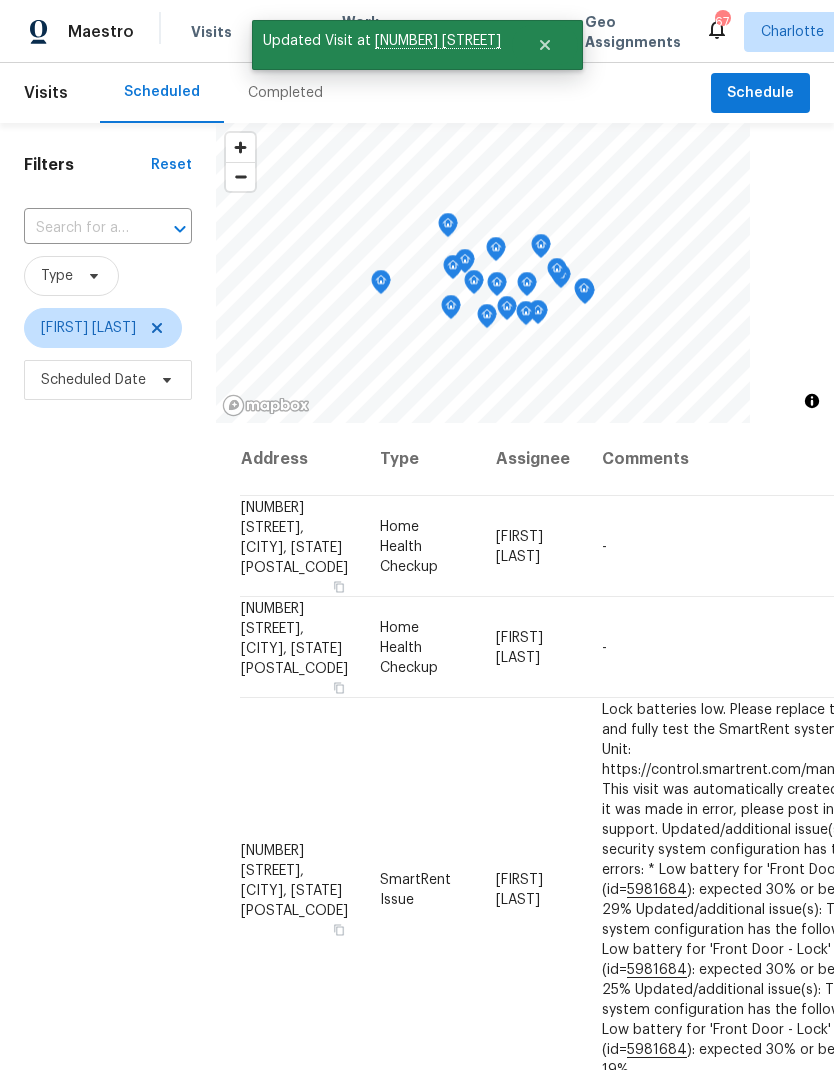 scroll, scrollTop: 0, scrollLeft: 0, axis: both 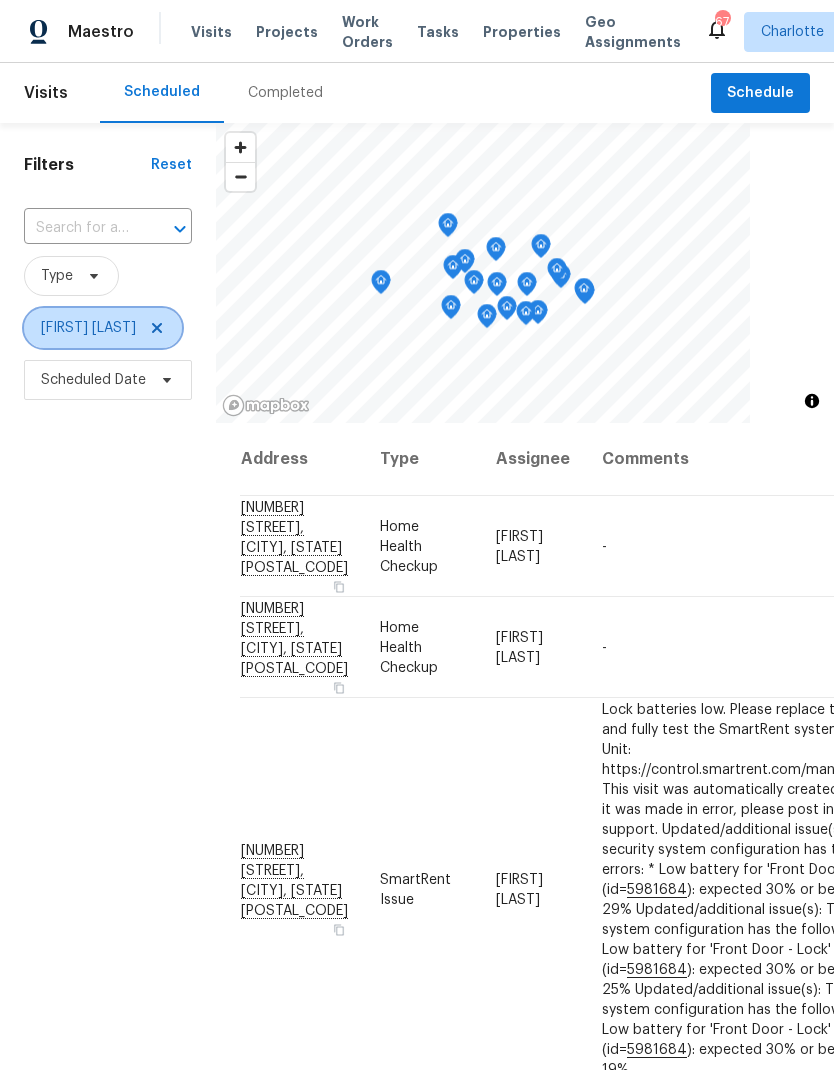 click 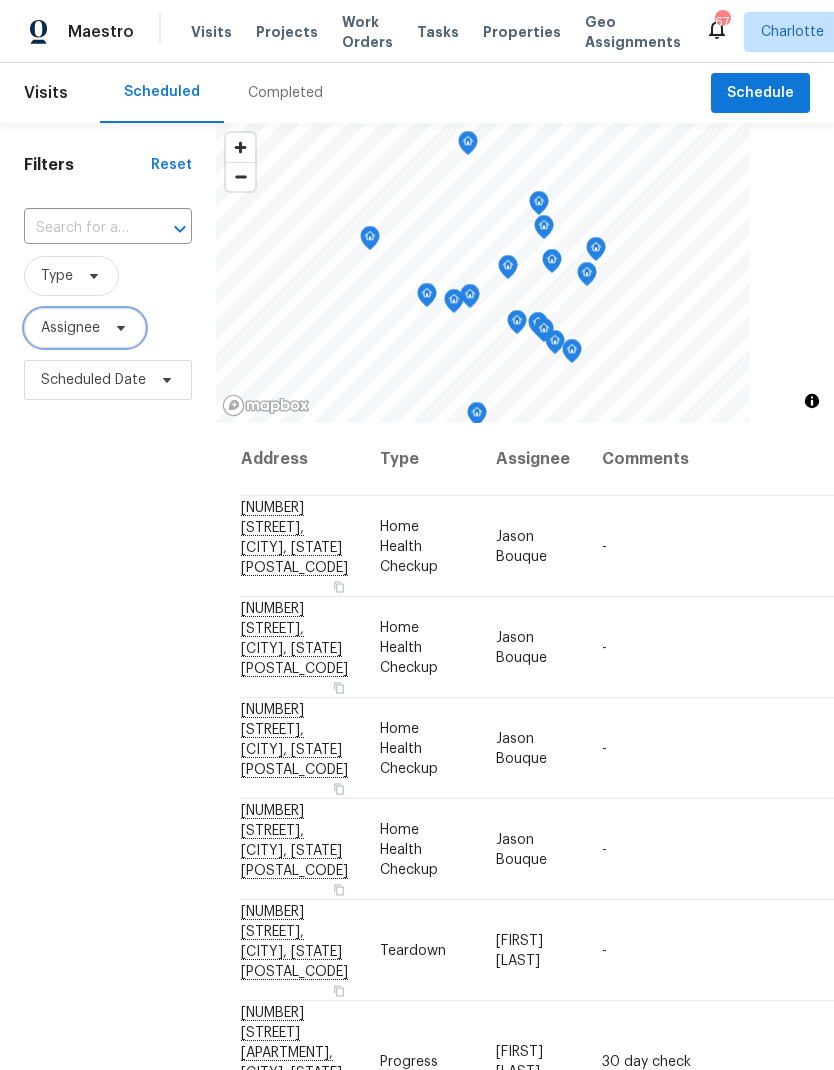 click 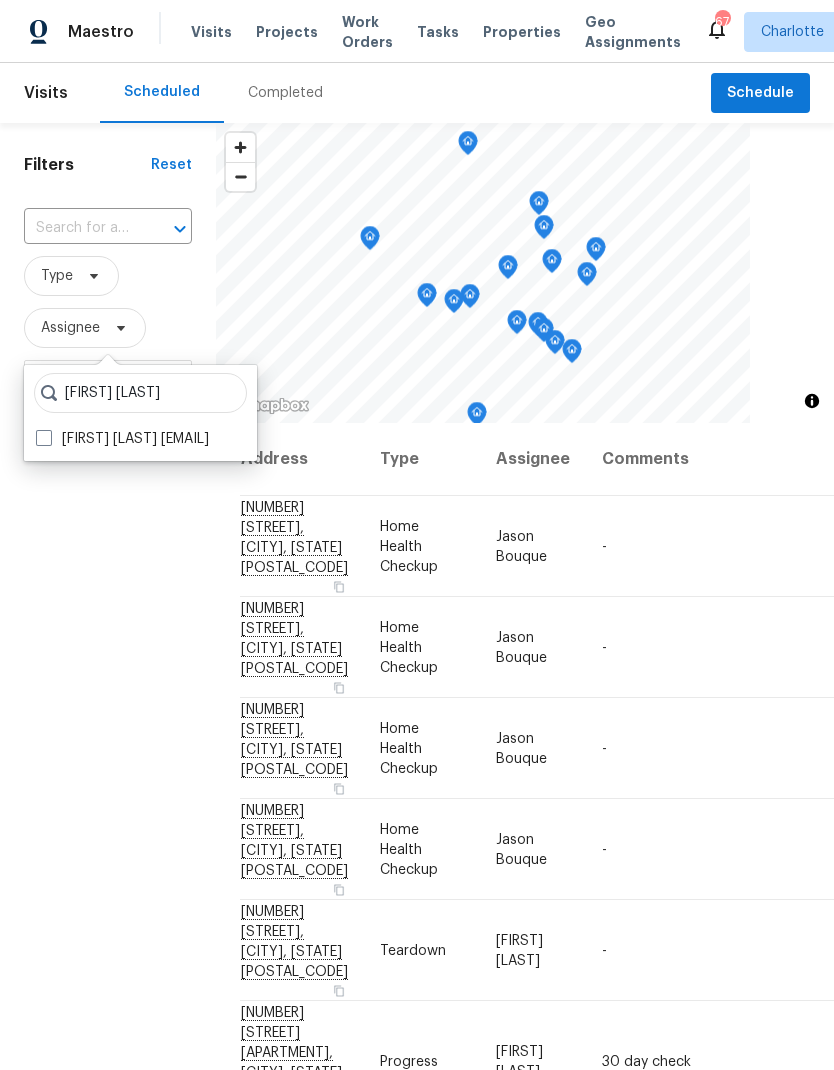 type on "[FIRST] [LAST]" 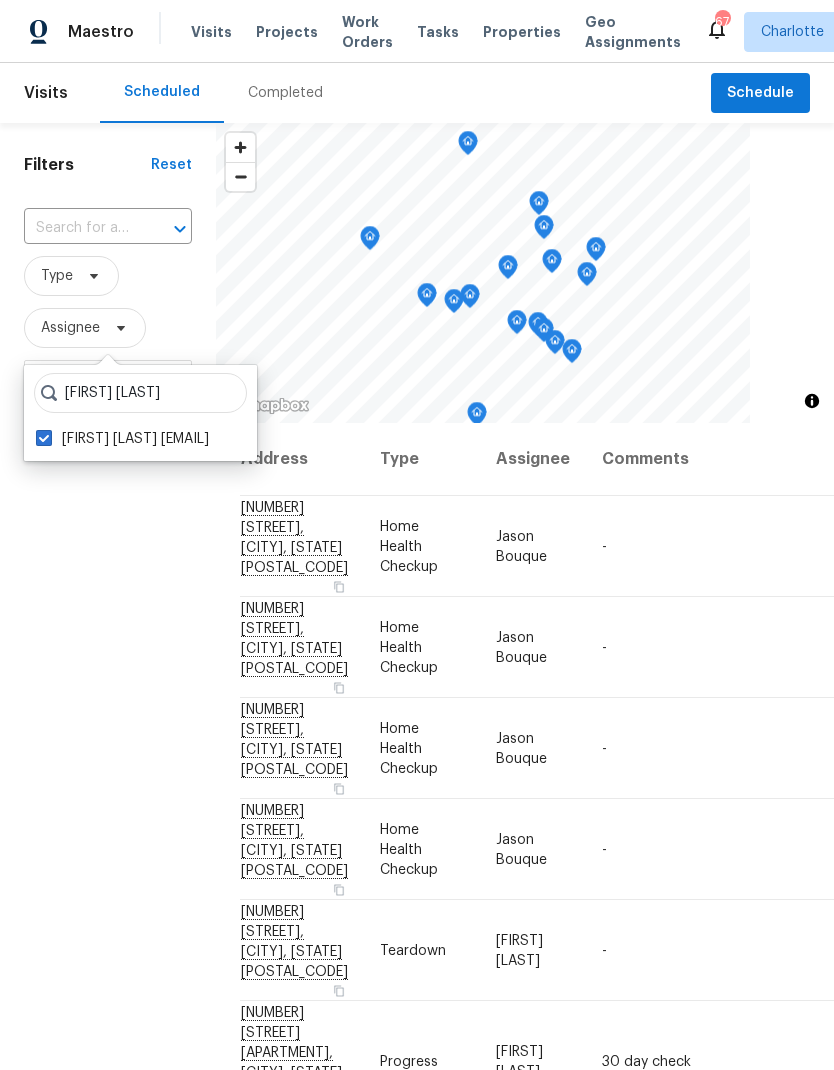 checkbox on "true" 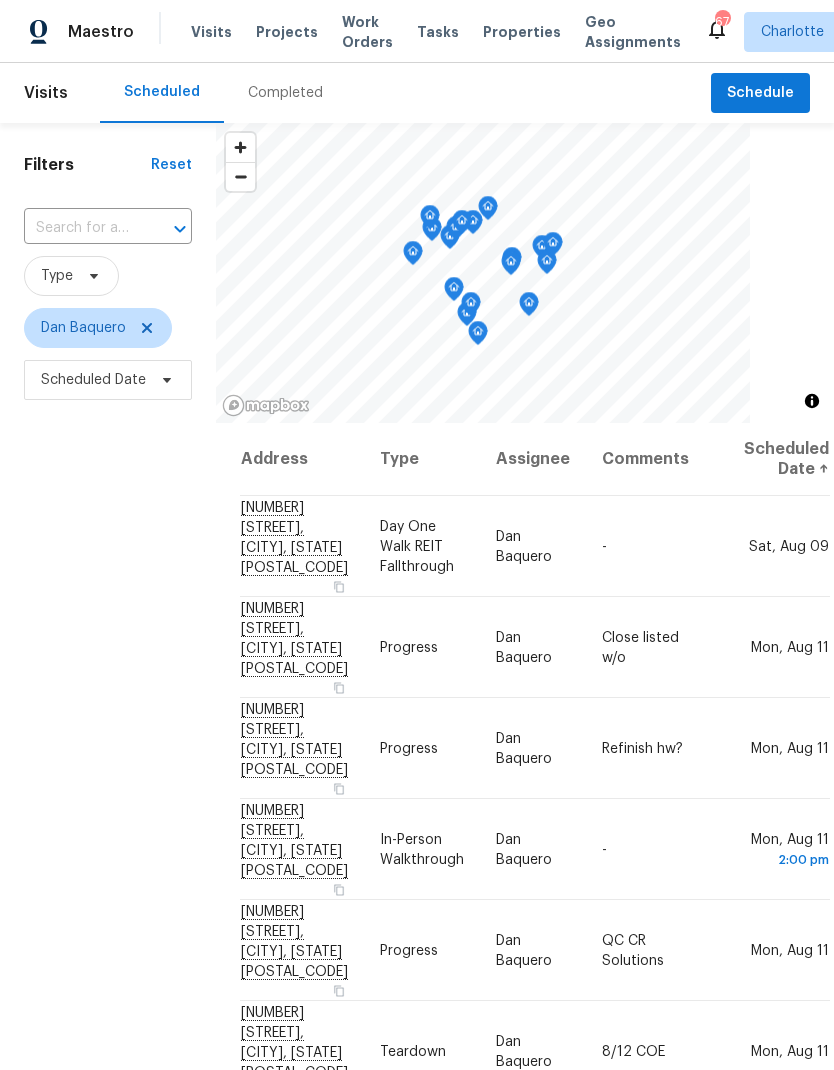 scroll, scrollTop: 0, scrollLeft: 0, axis: both 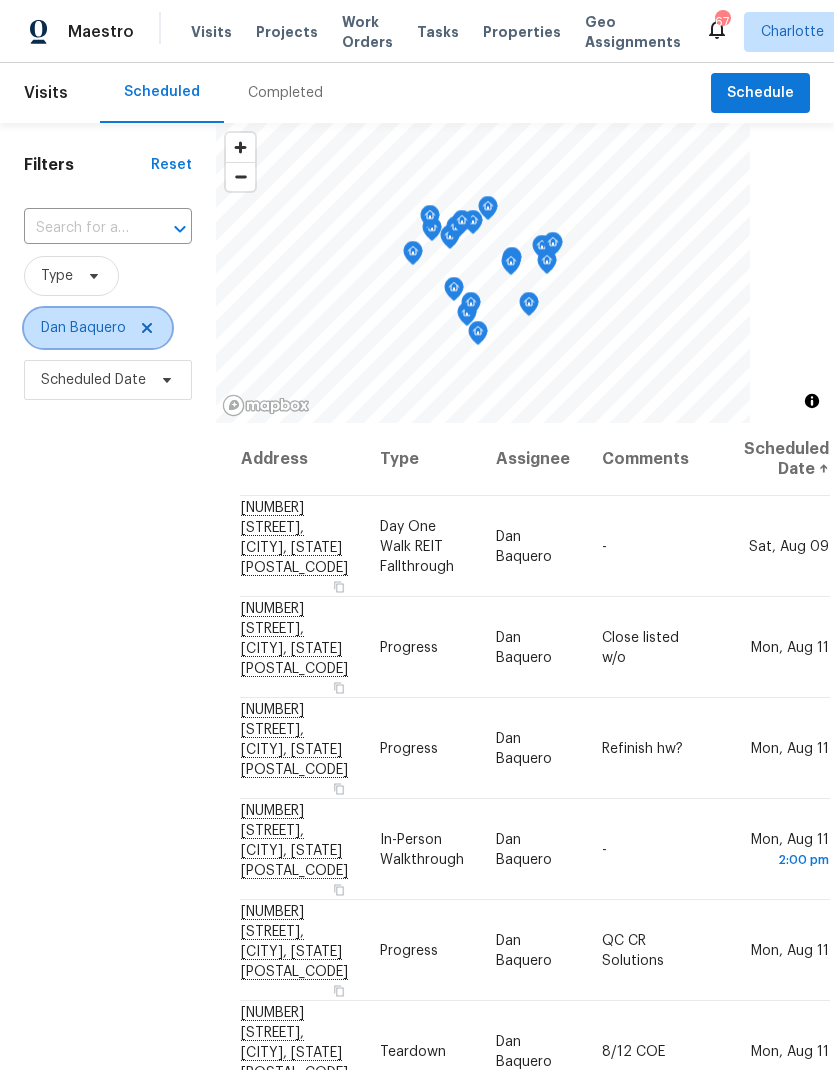 click 